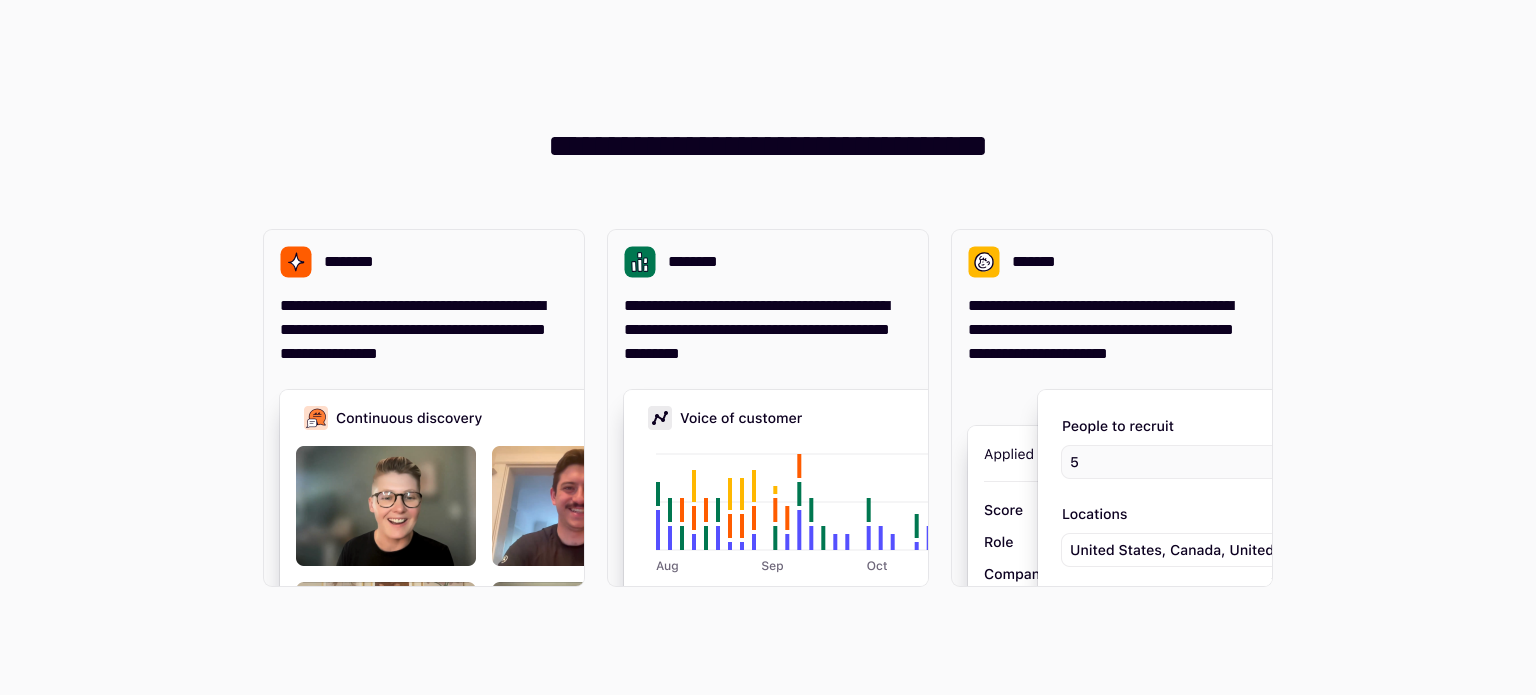 scroll, scrollTop: 0, scrollLeft: 0, axis: both 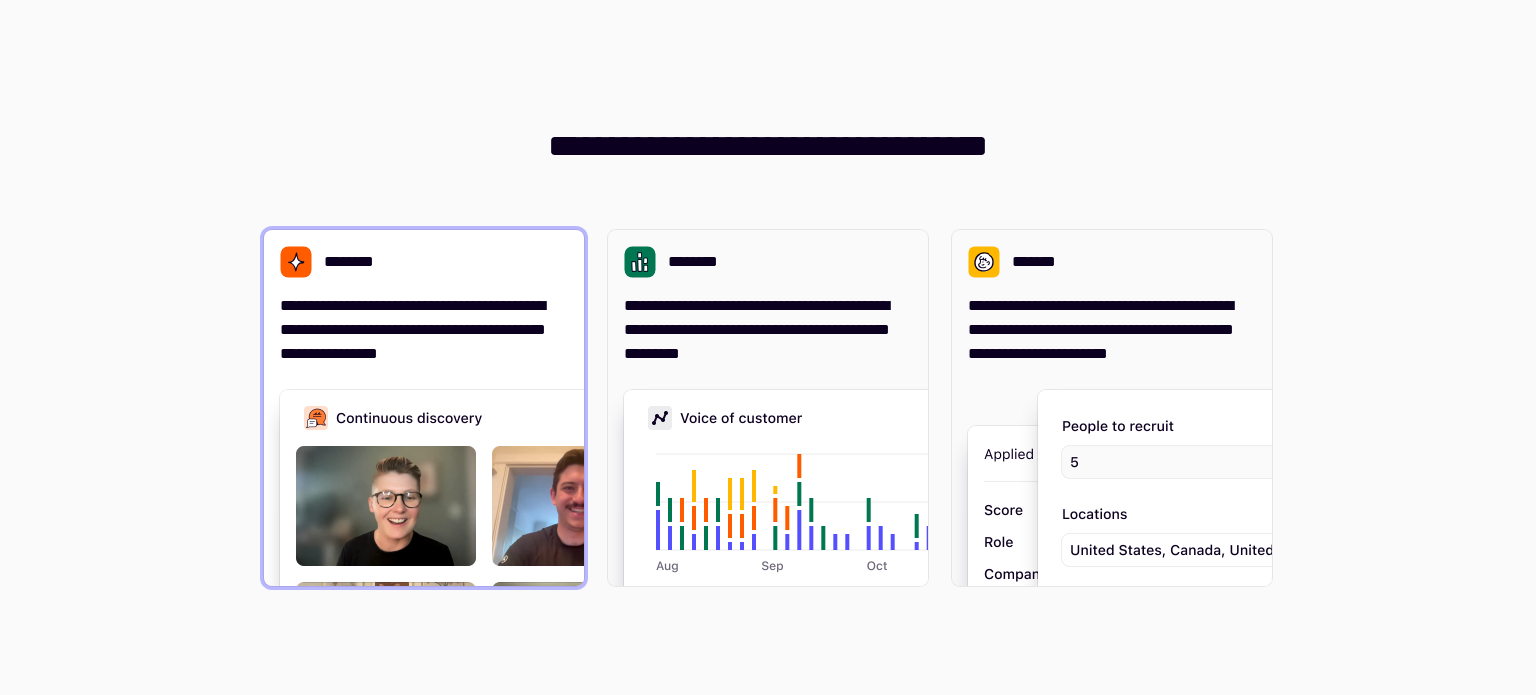 click on "********" at bounding box center (424, 262) 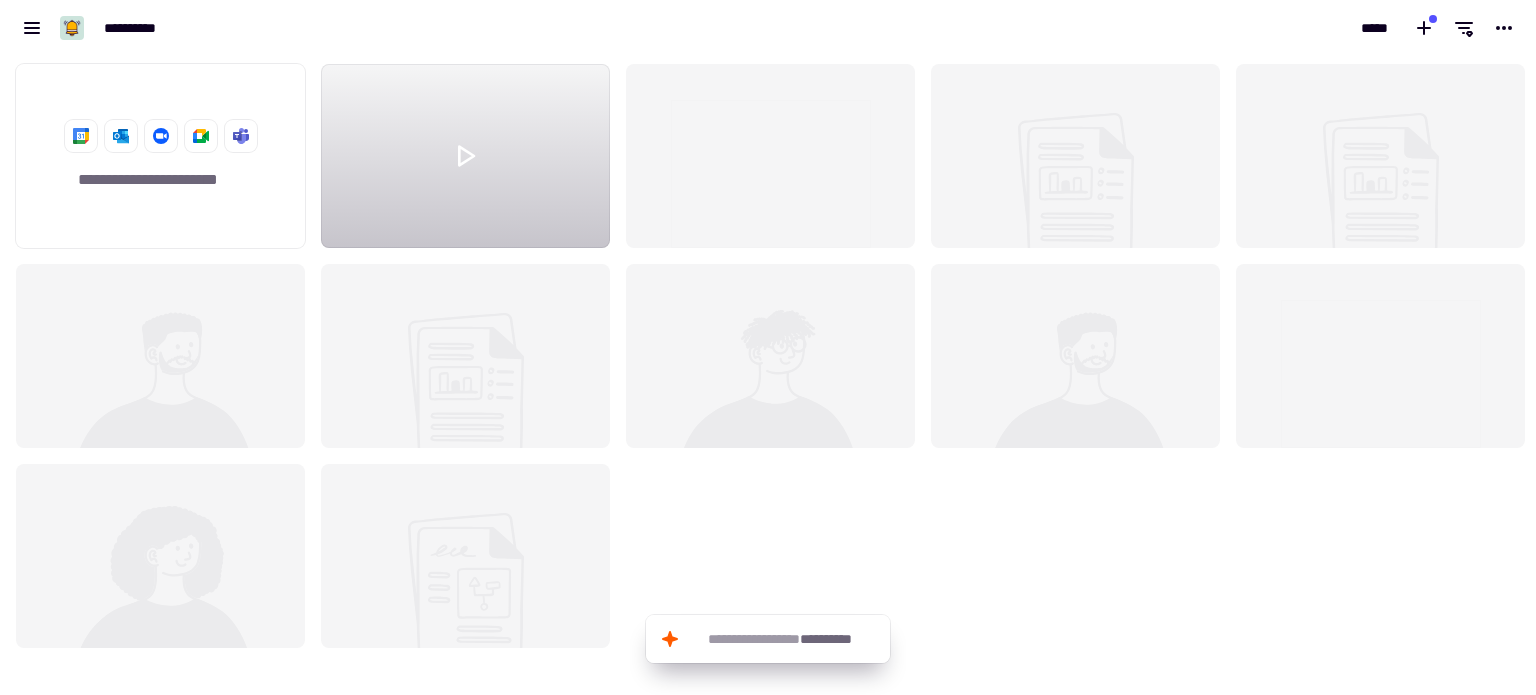 scroll, scrollTop: 16, scrollLeft: 16, axis: both 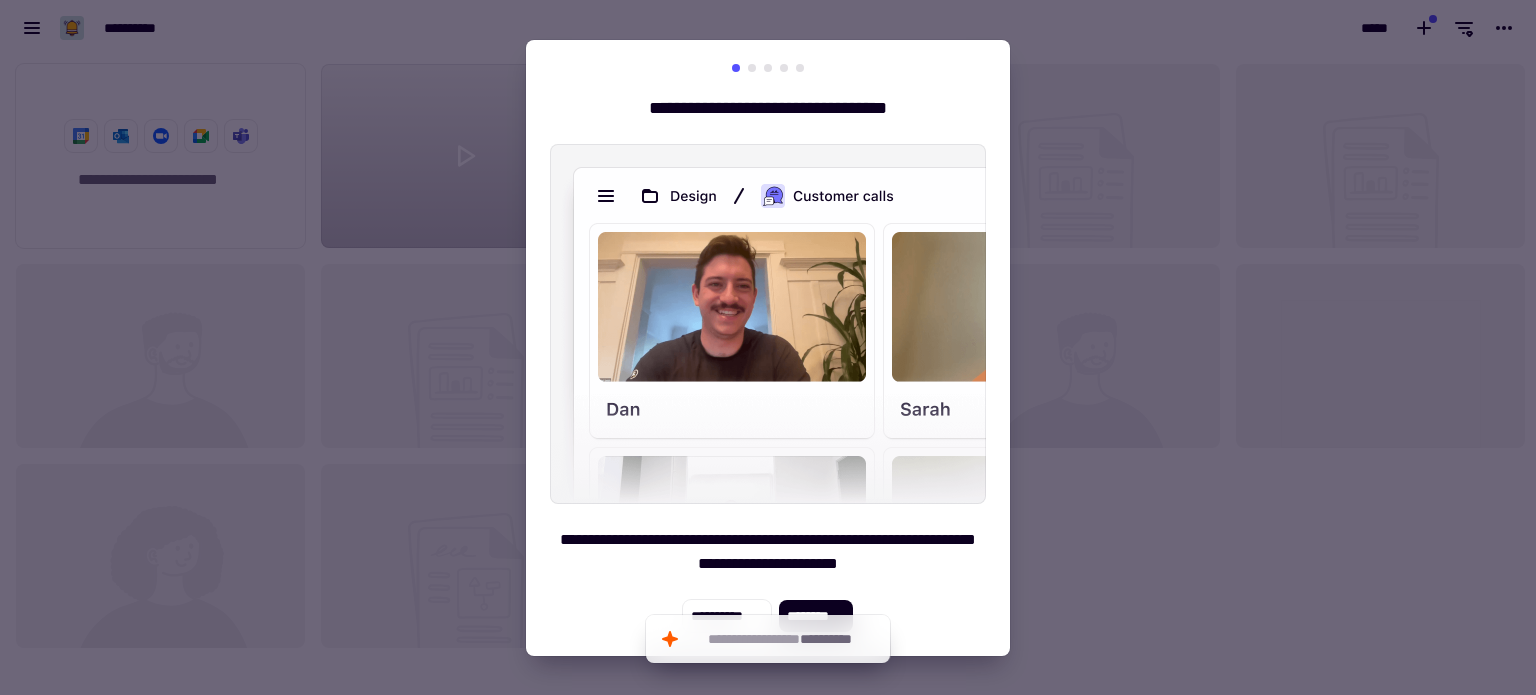 click at bounding box center (768, 347) 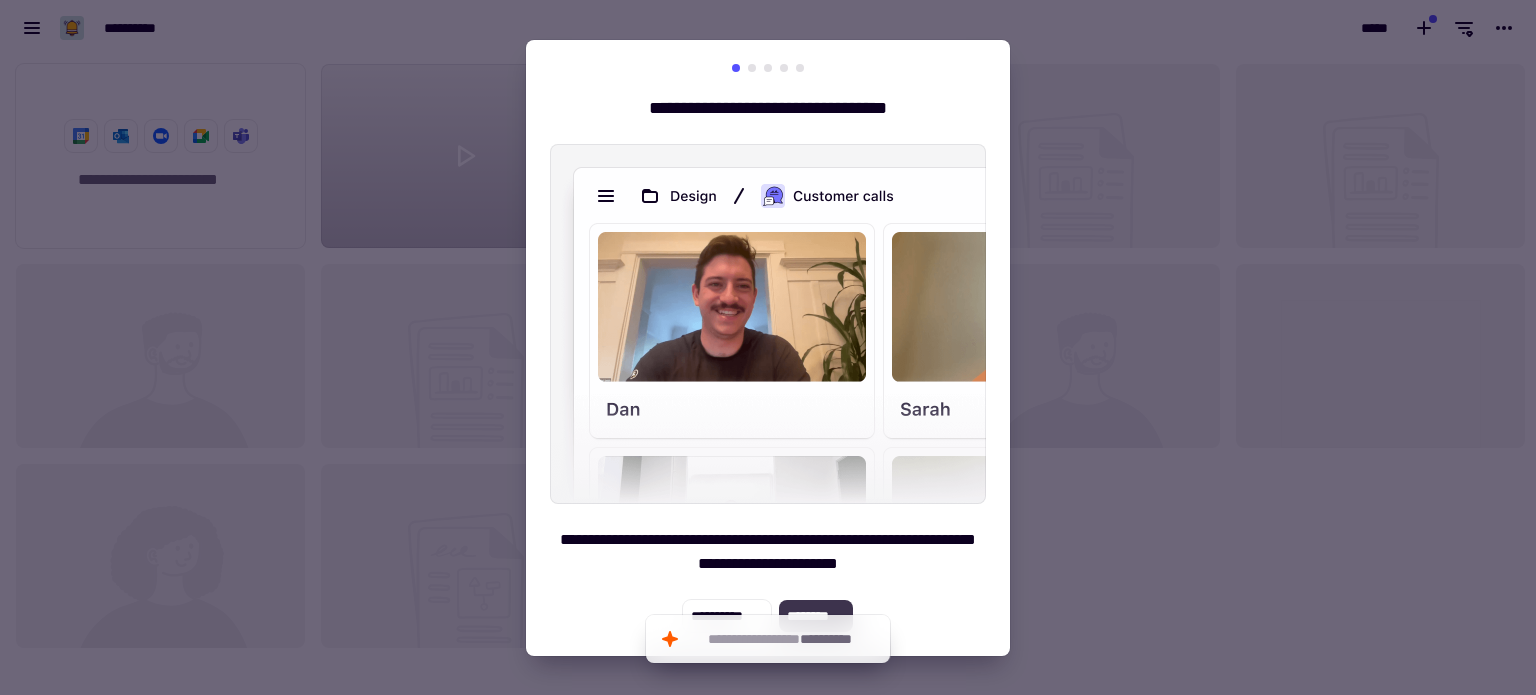 click on "********" 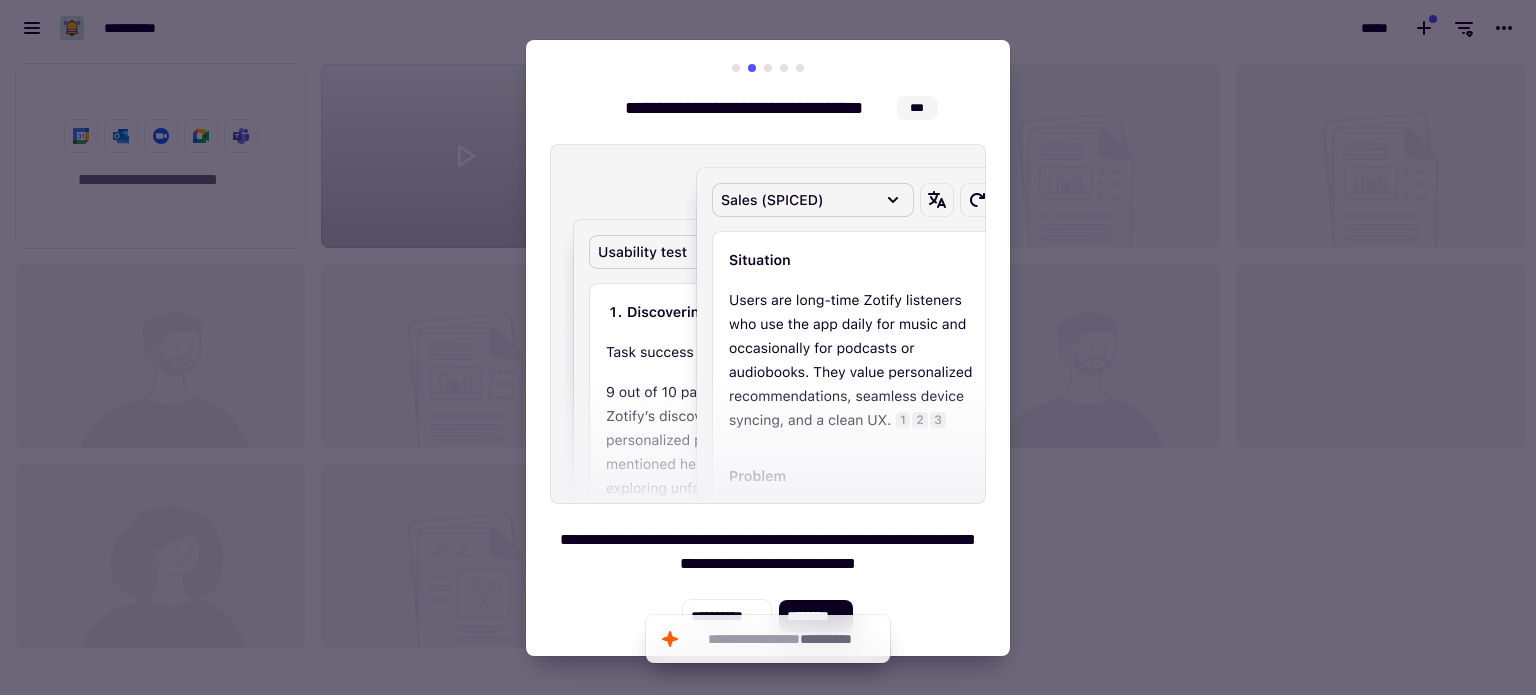 type 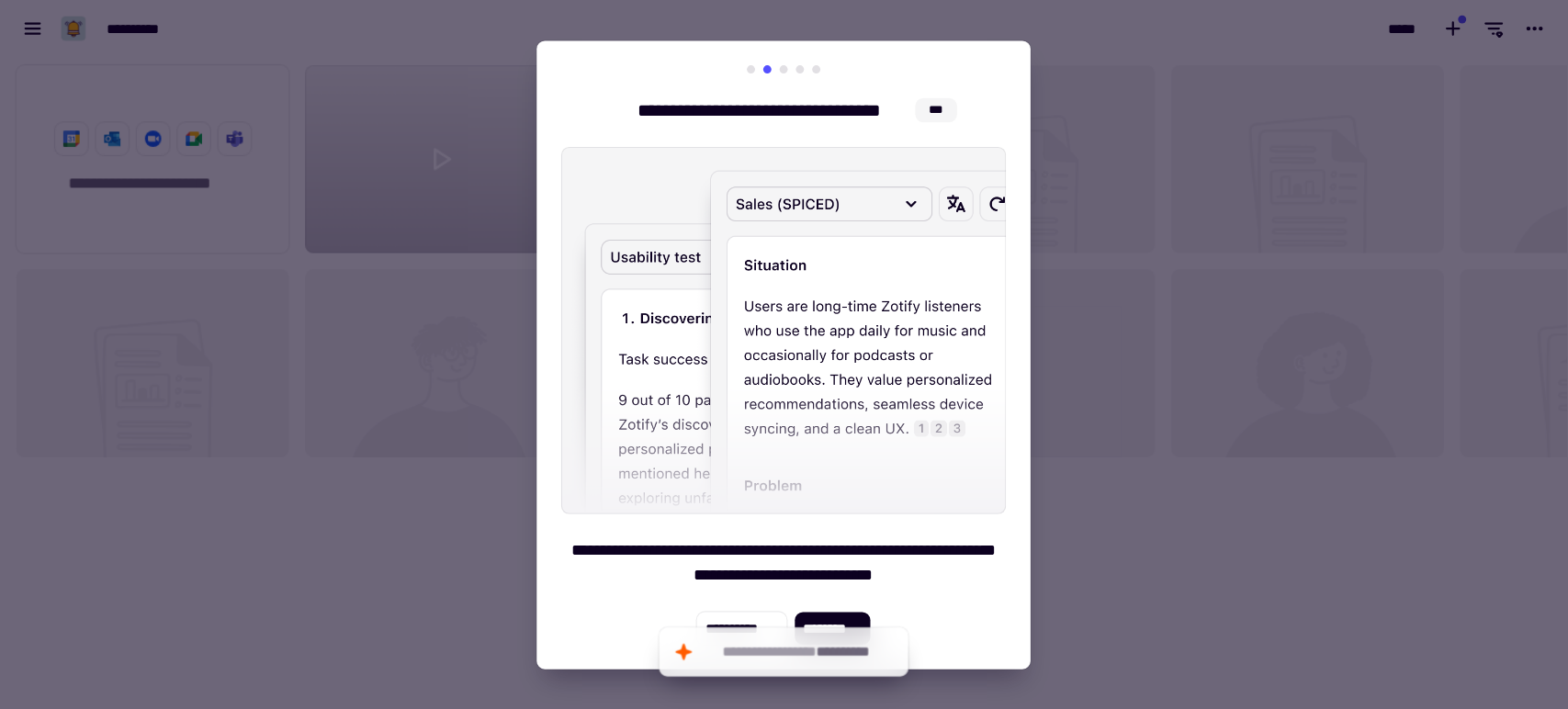 scroll, scrollTop: 16, scrollLeft: 17, axis: both 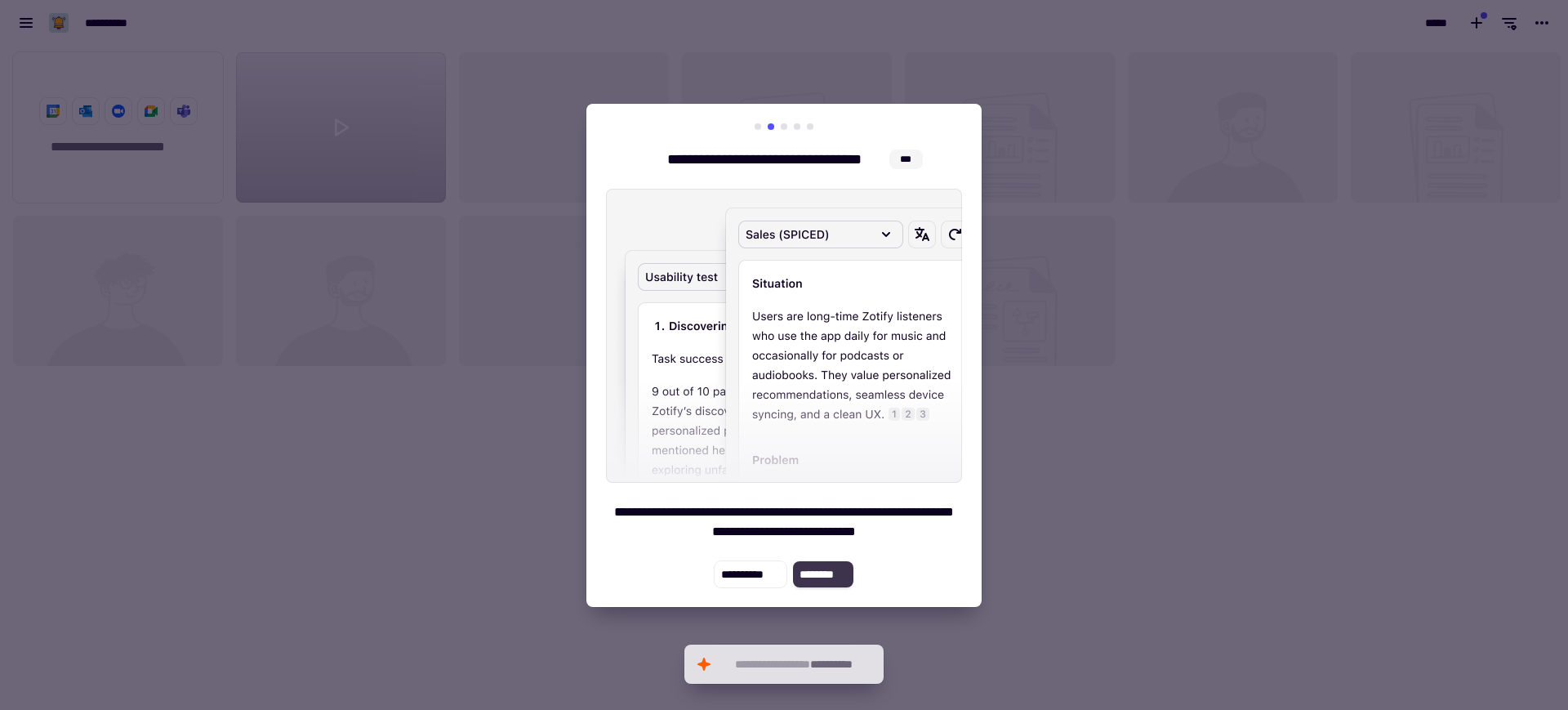 click on "********" 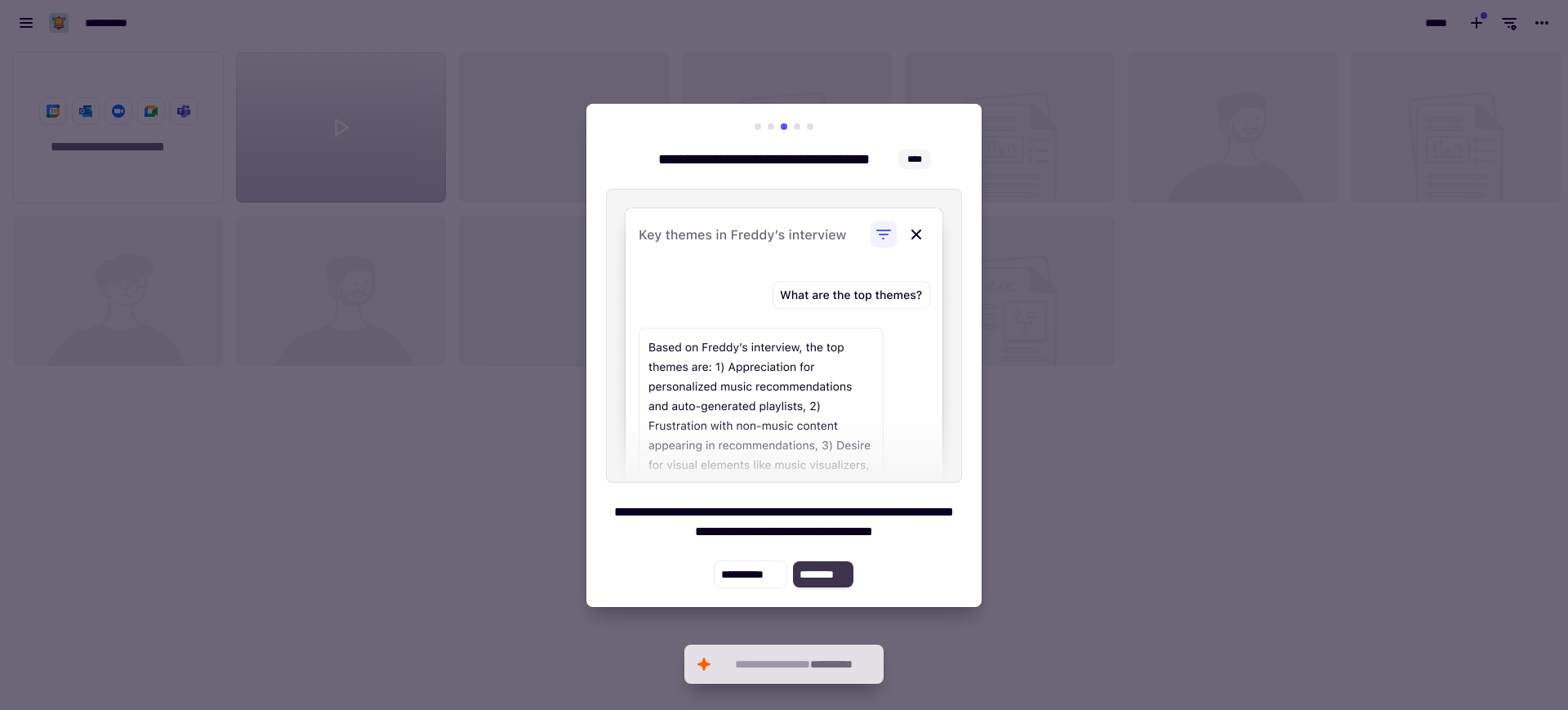 click on "********" 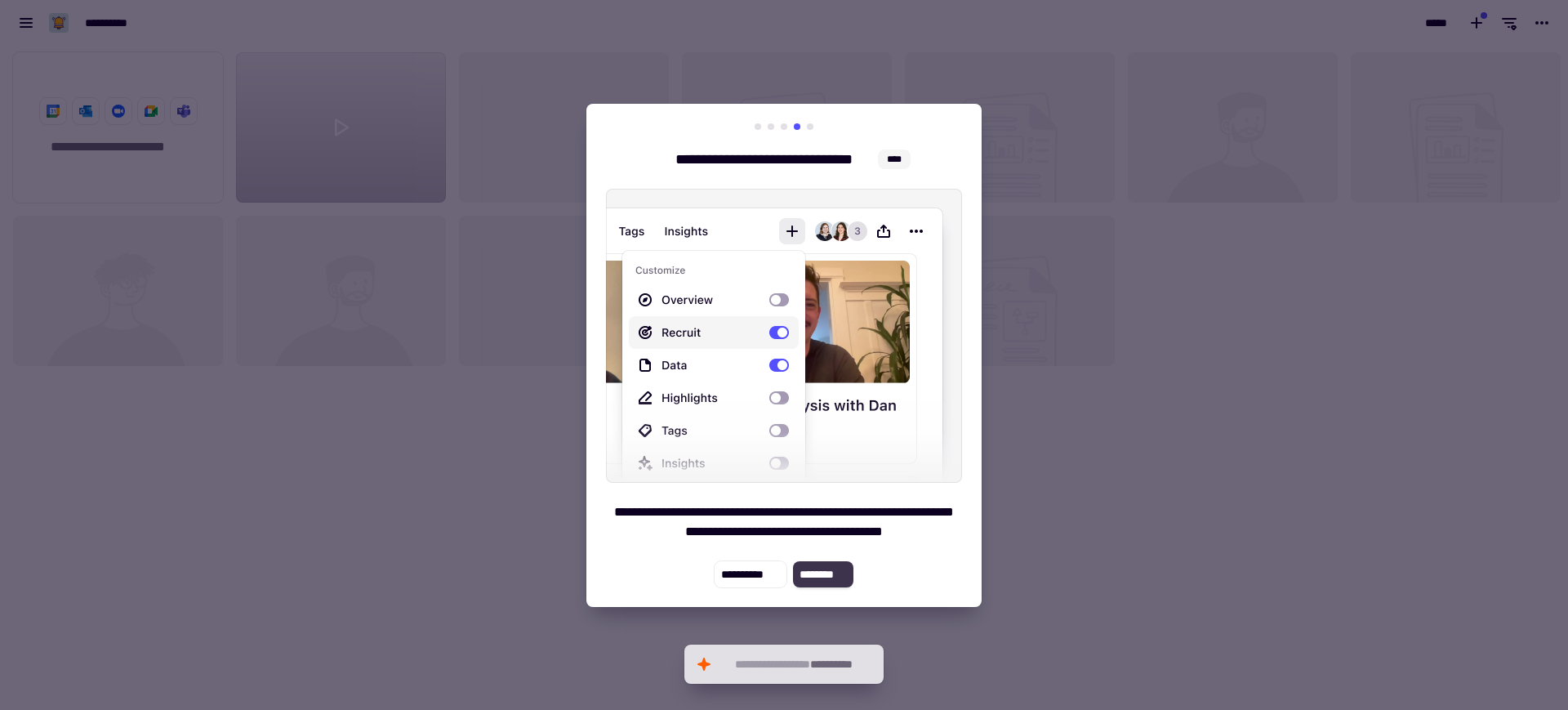 click on "********" 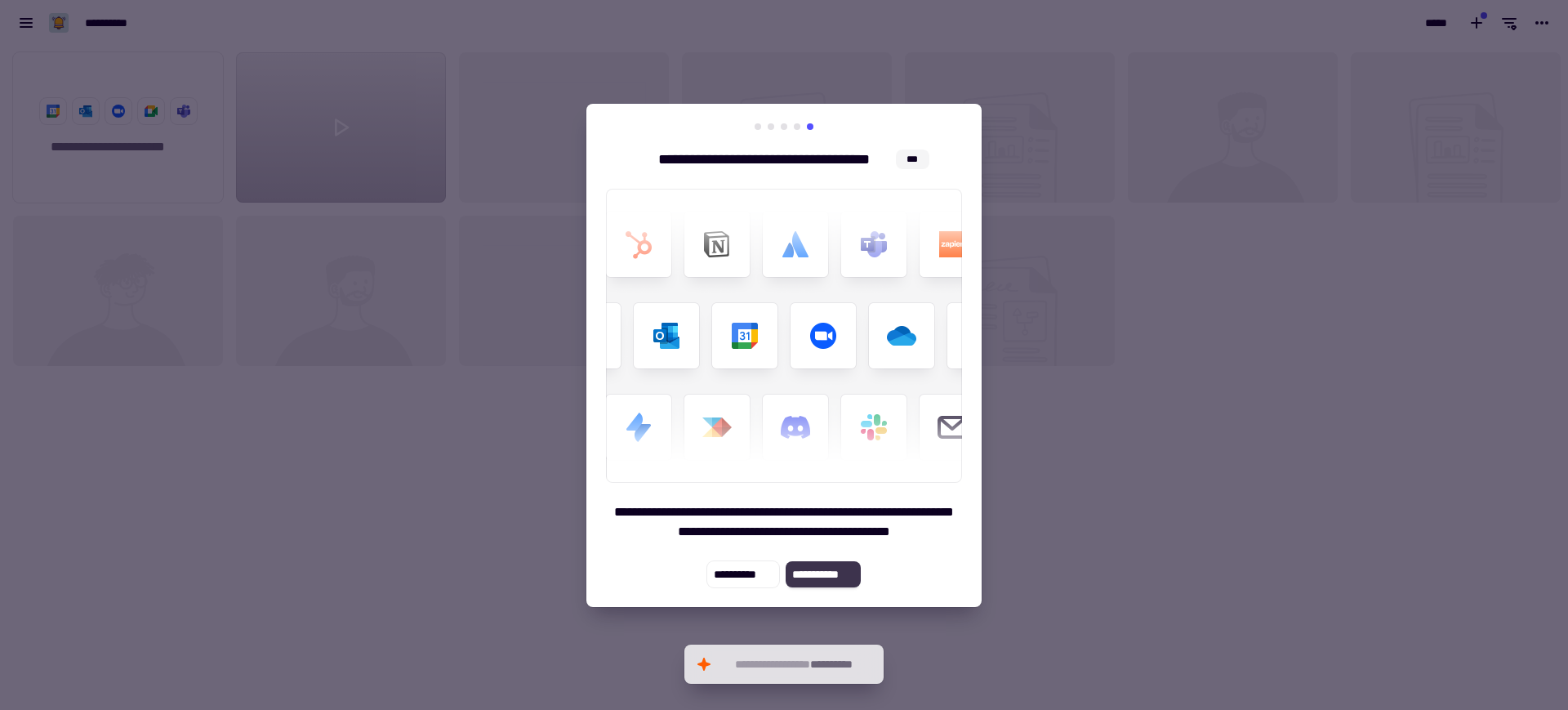 click on "**********" 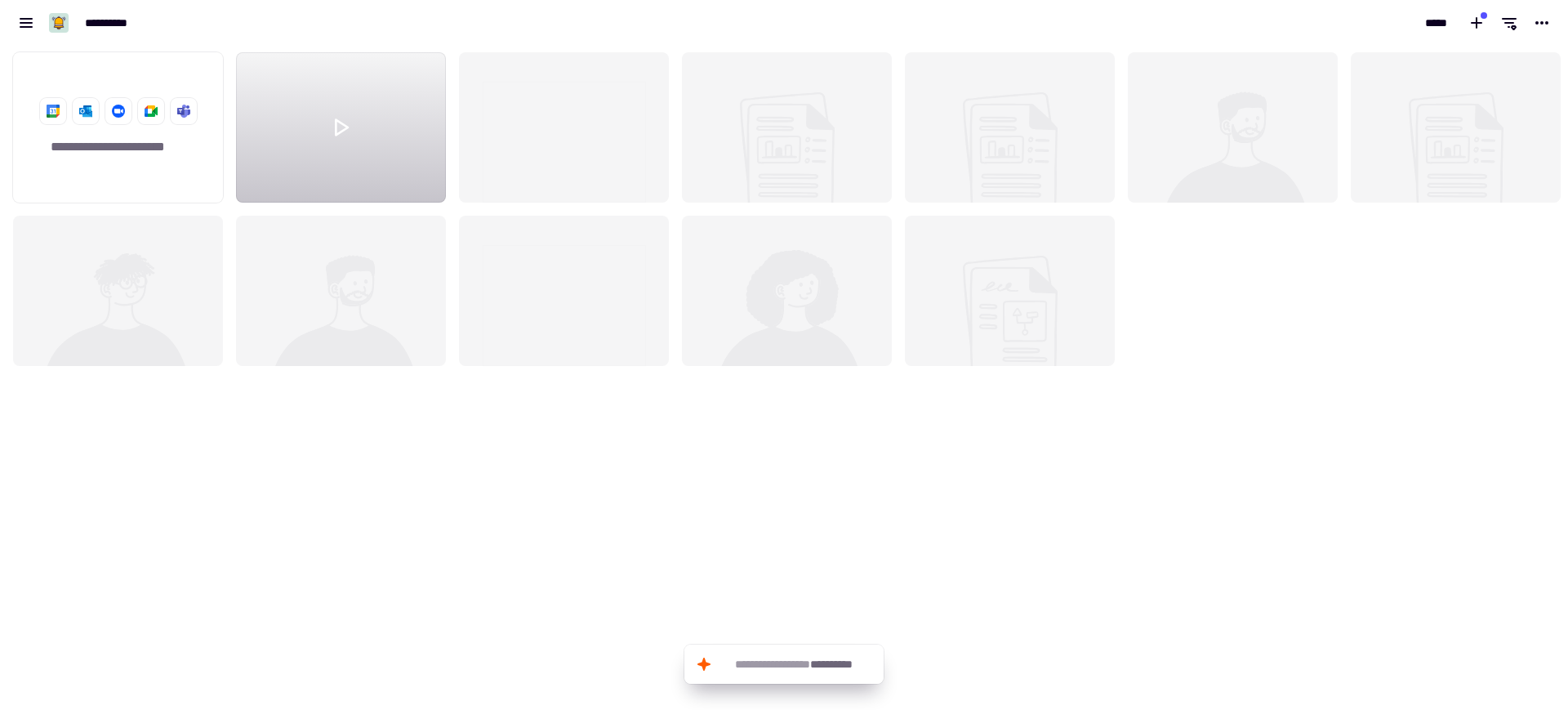 click on "**********" 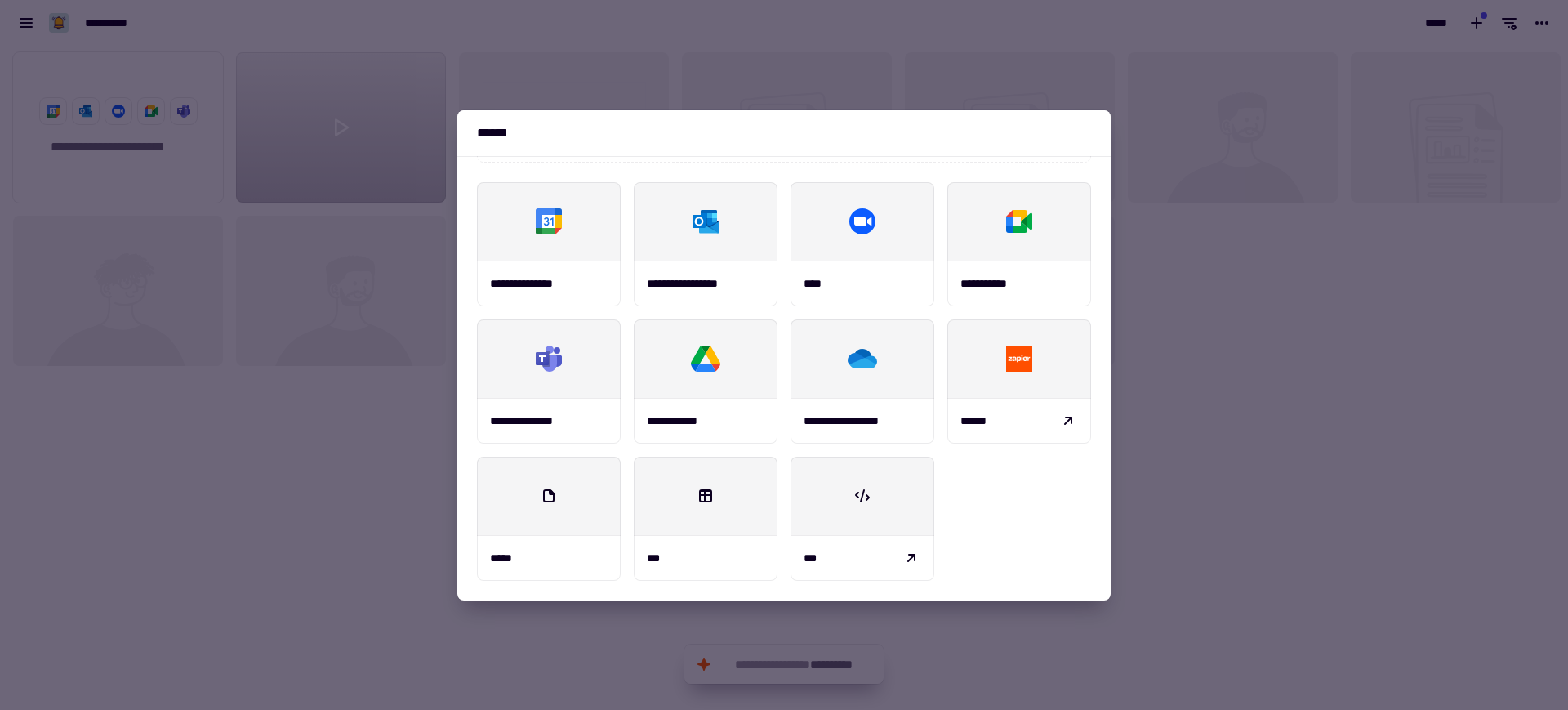 scroll, scrollTop: 0, scrollLeft: 0, axis: both 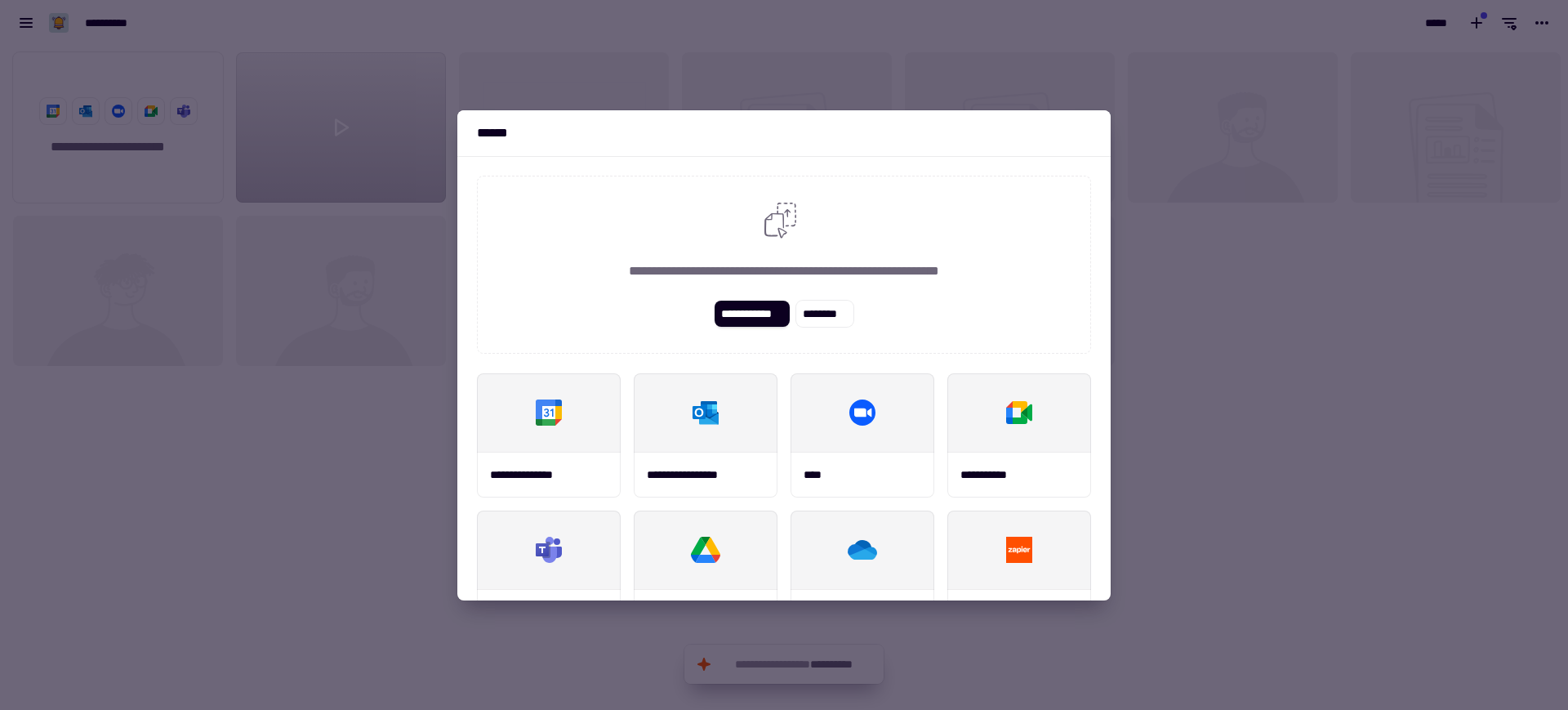 click at bounding box center [784, 355] 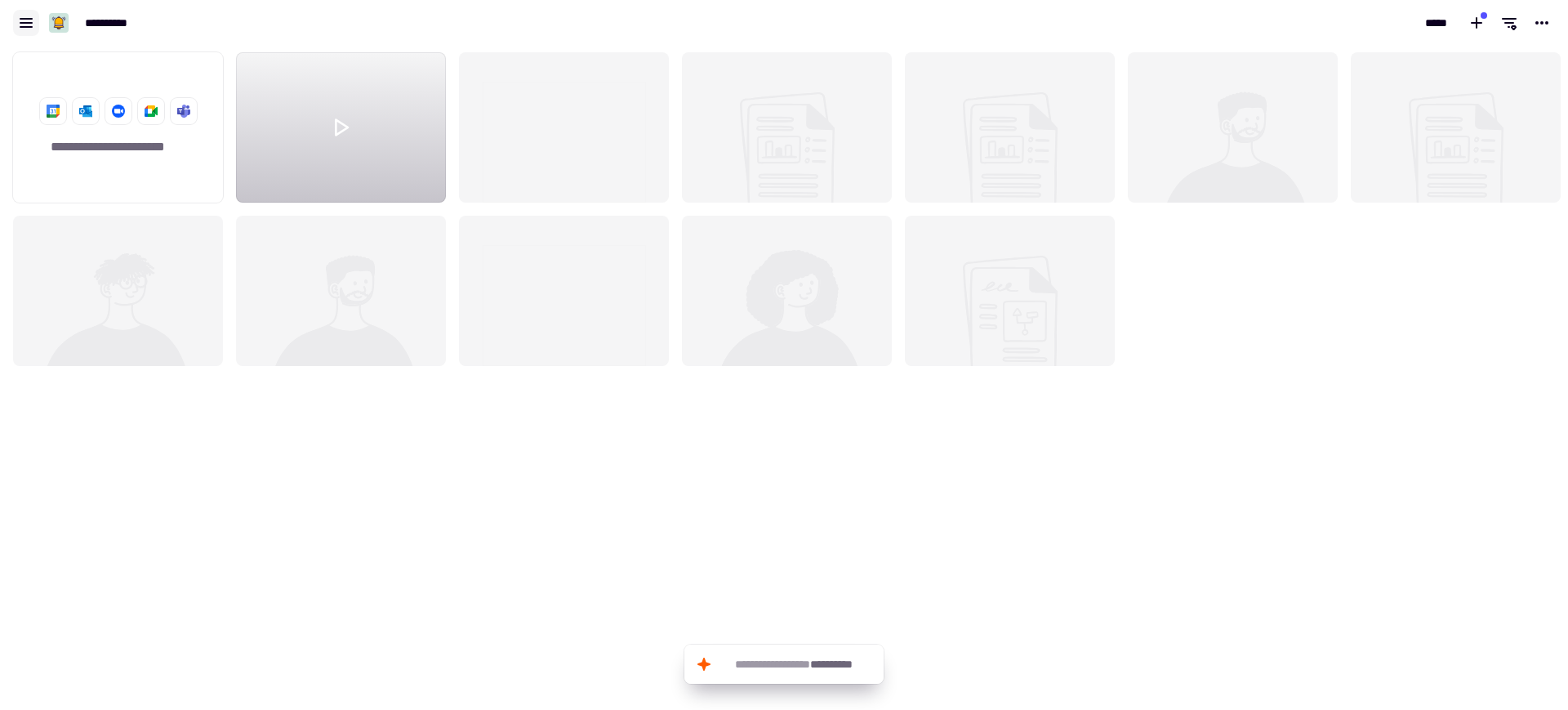 click 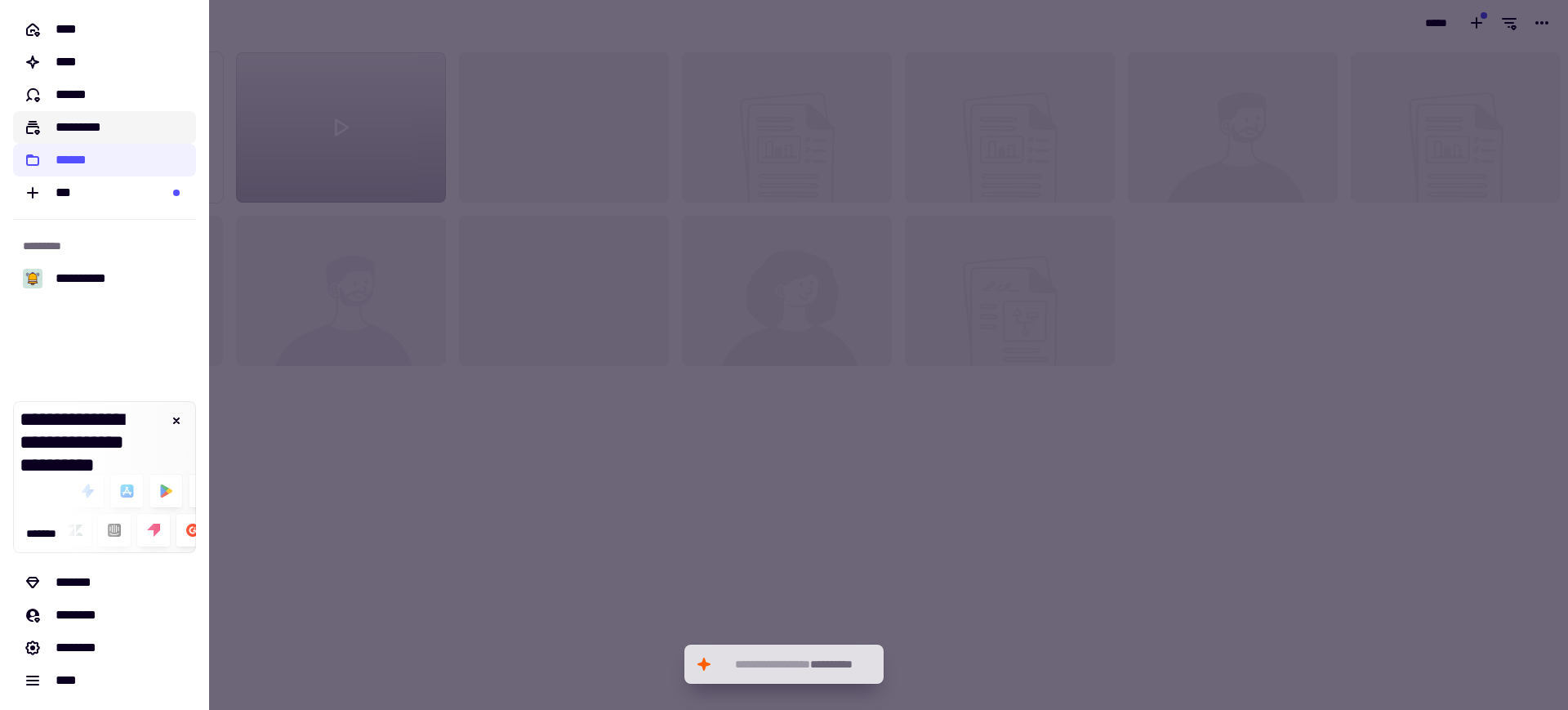 click on "*********" 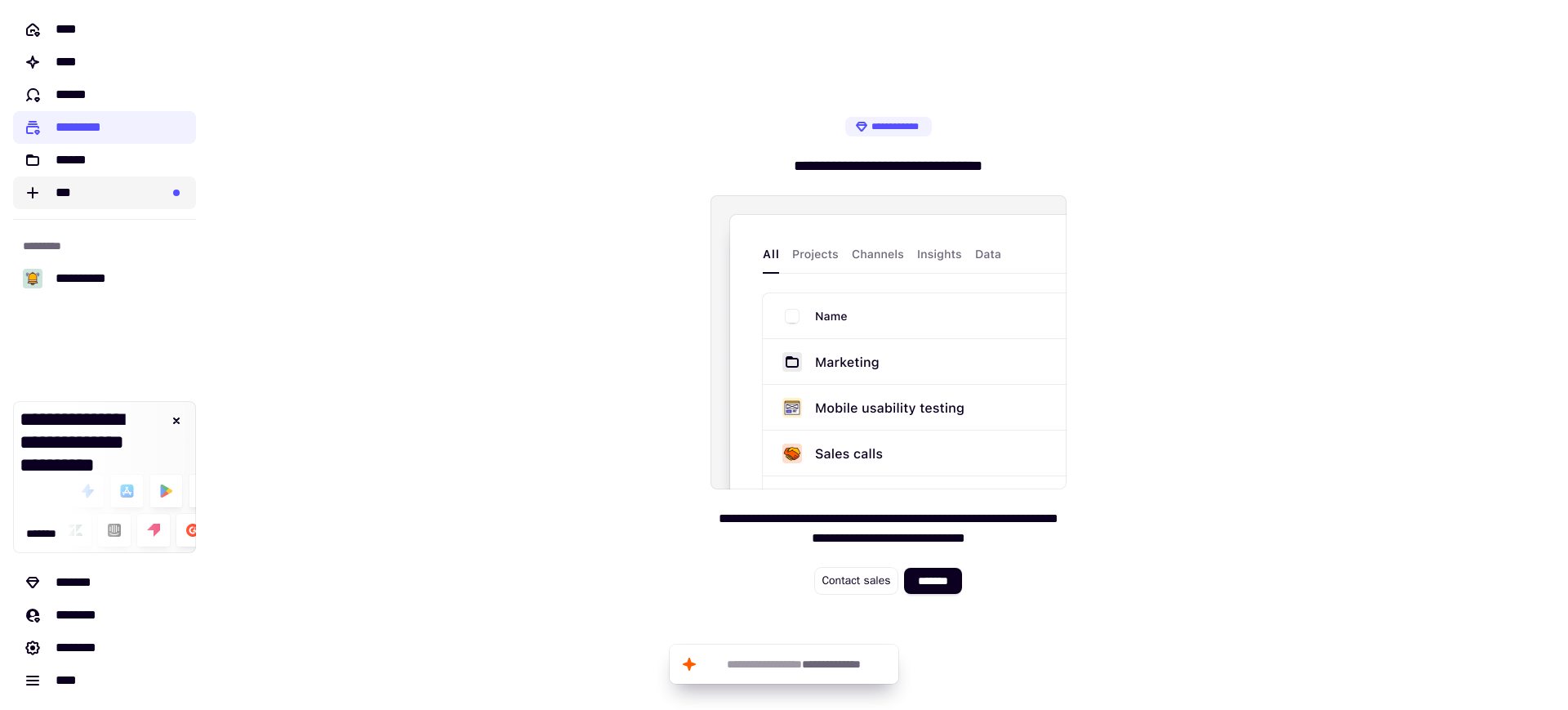 click on "***" 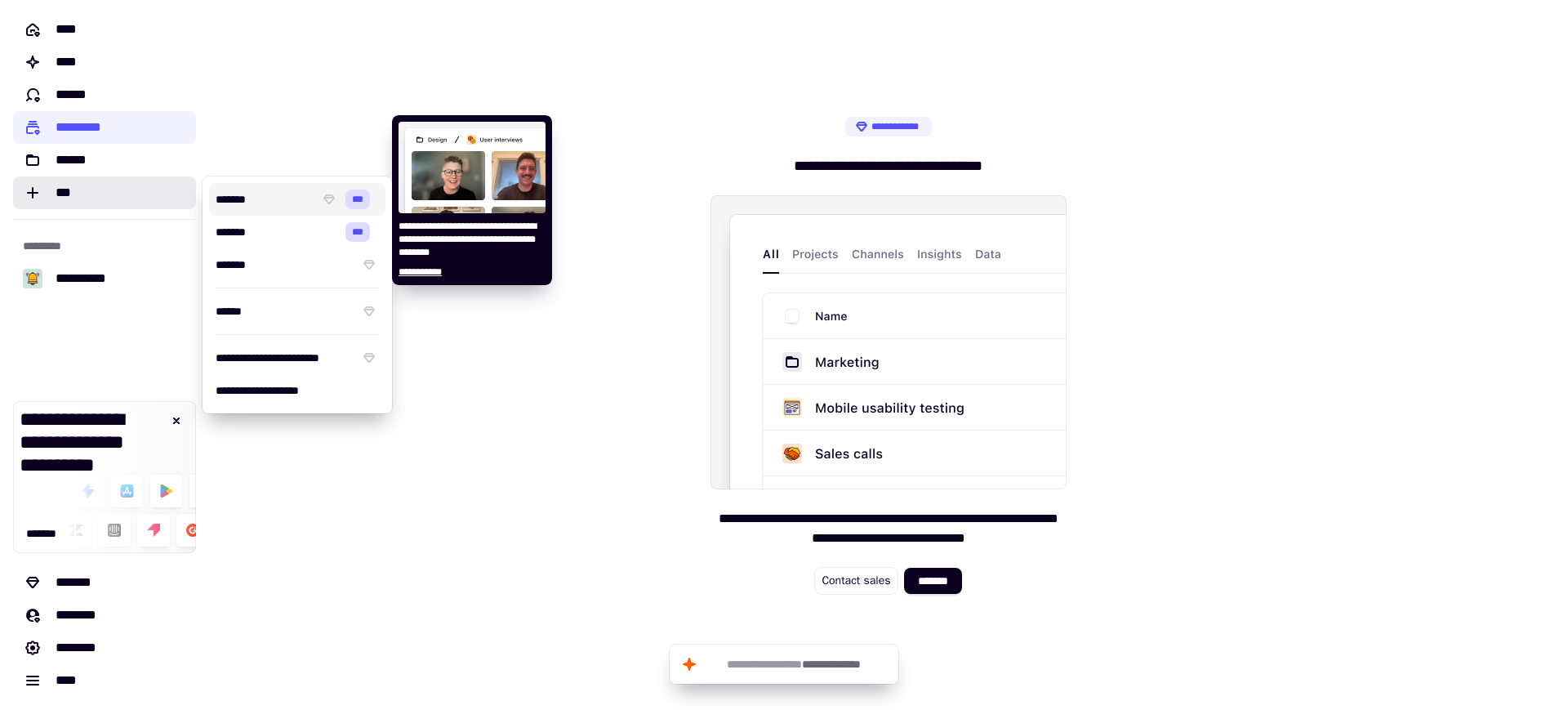 click on "*******" at bounding box center (264, 199) 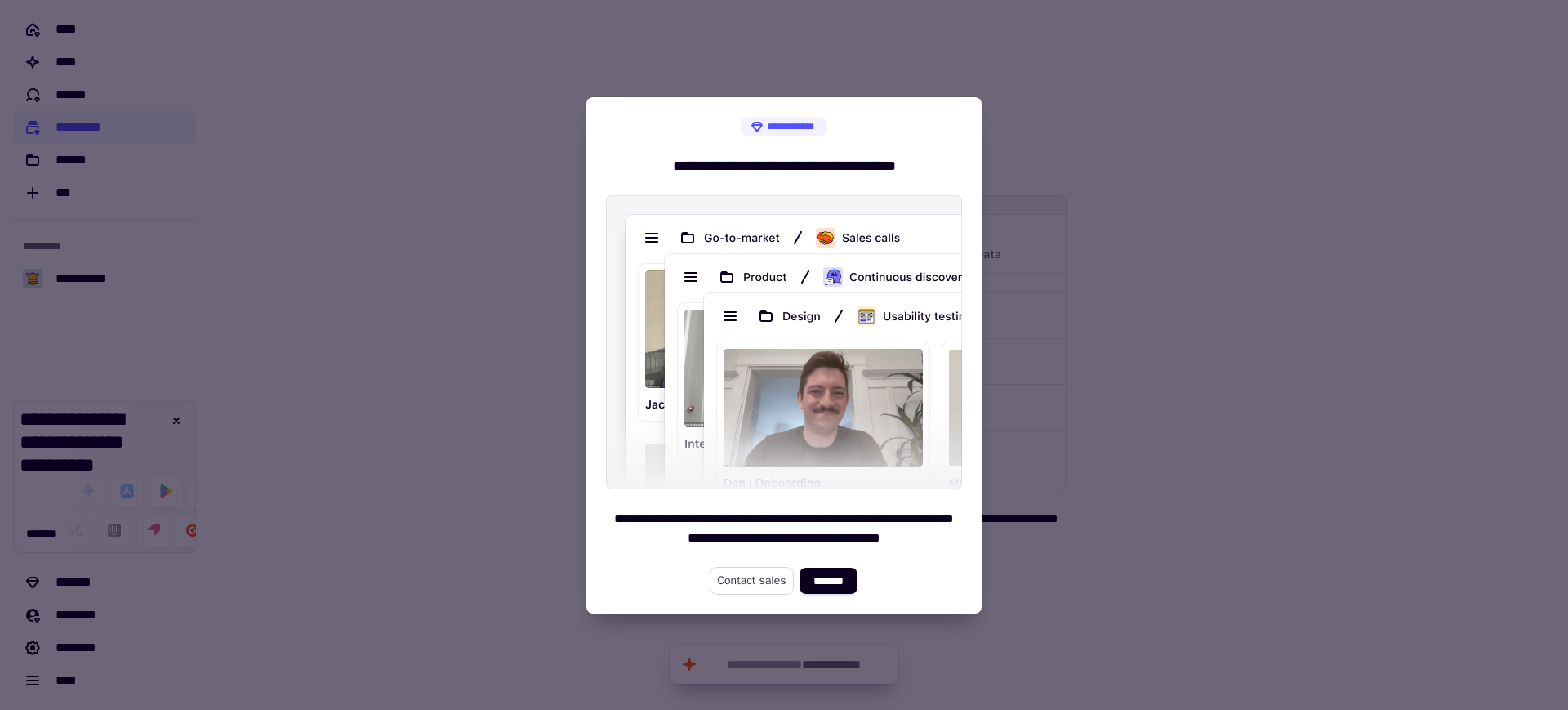 click on "Contact sales" 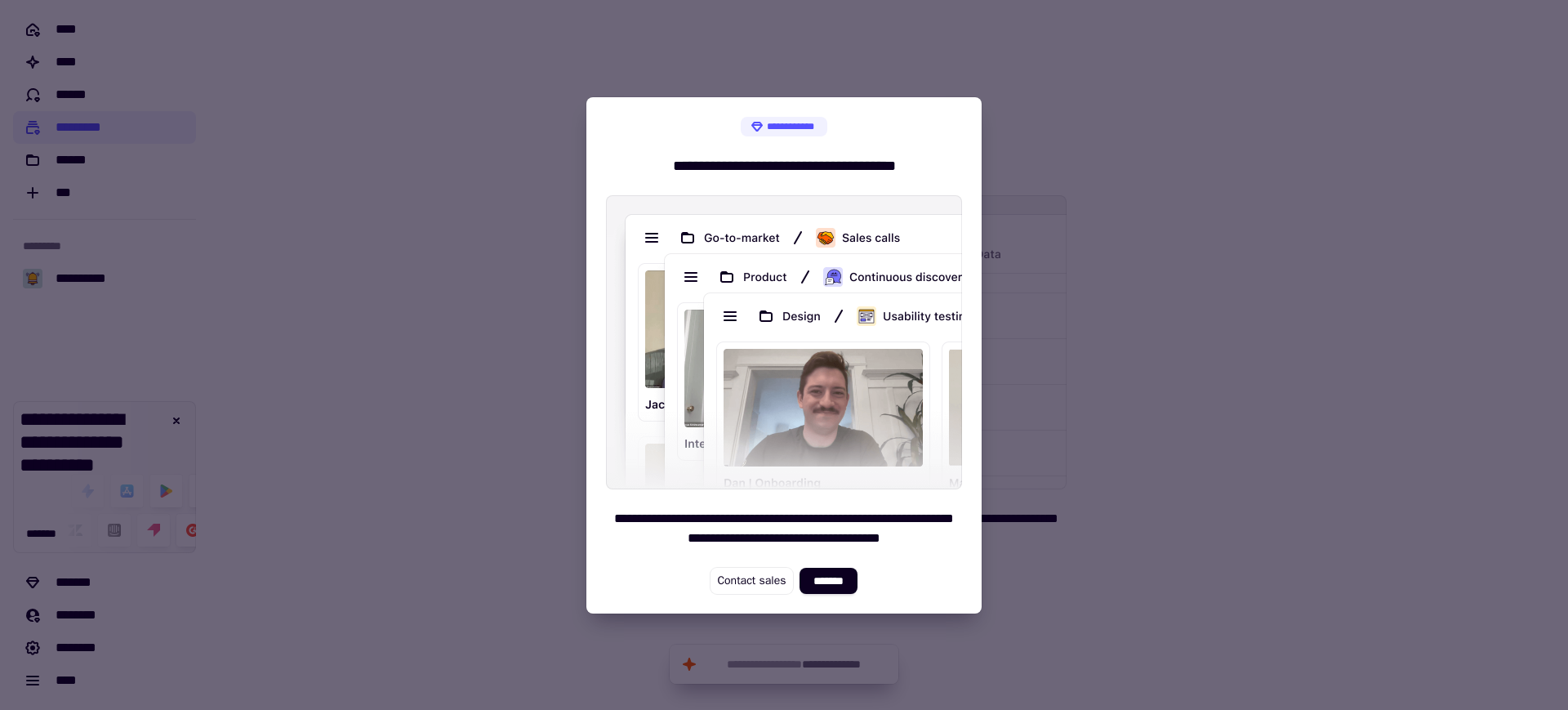 click at bounding box center (784, 355) 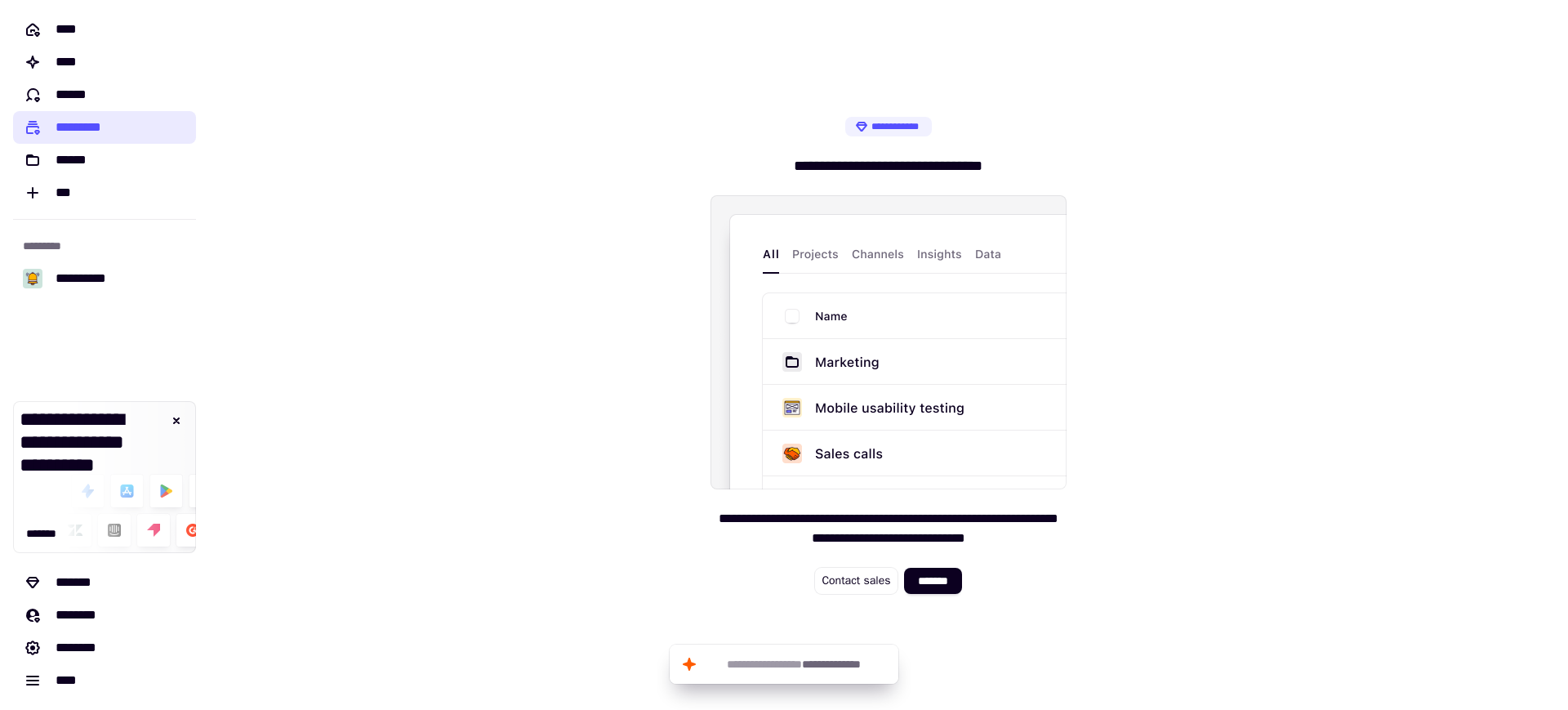 click on "*********" 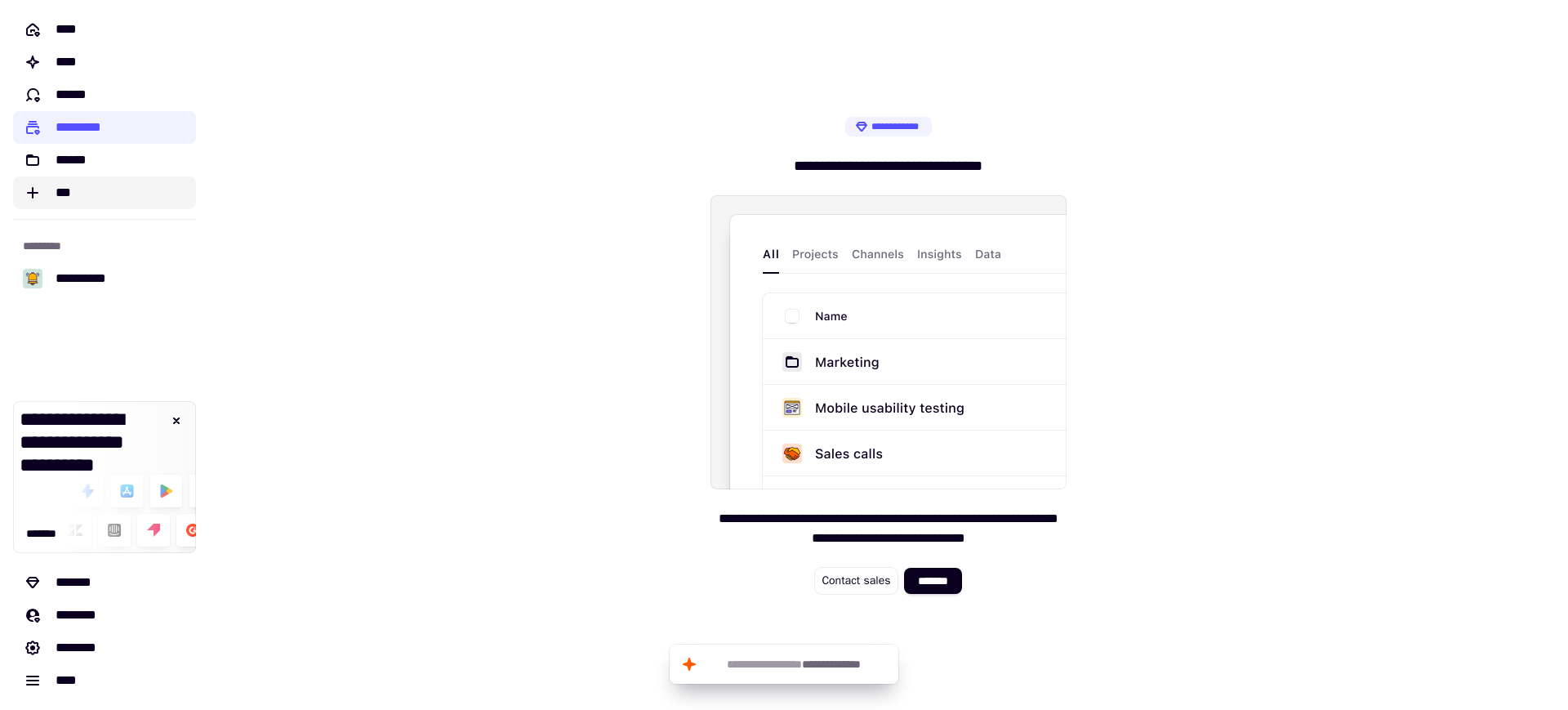 click on "***" 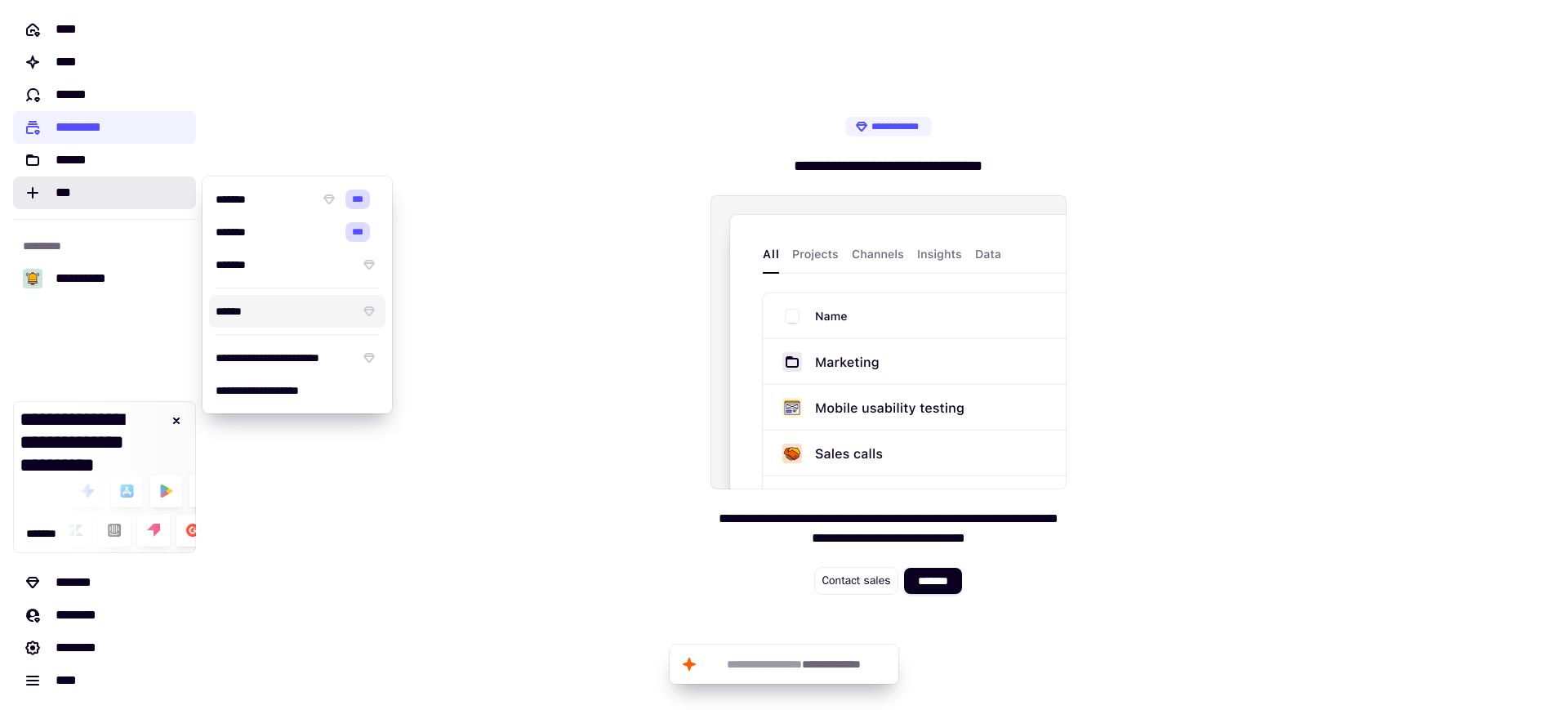 click on "**********" 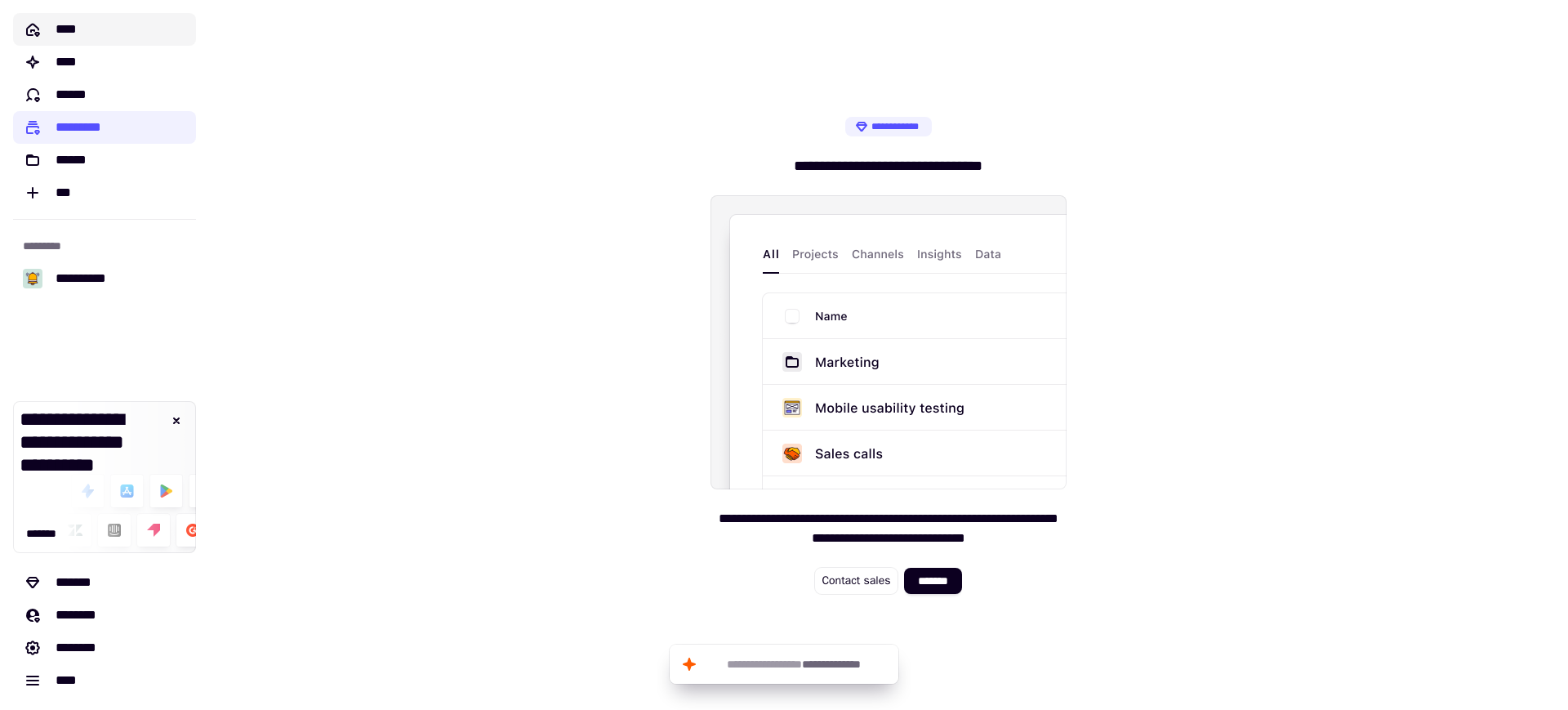 click on "****" 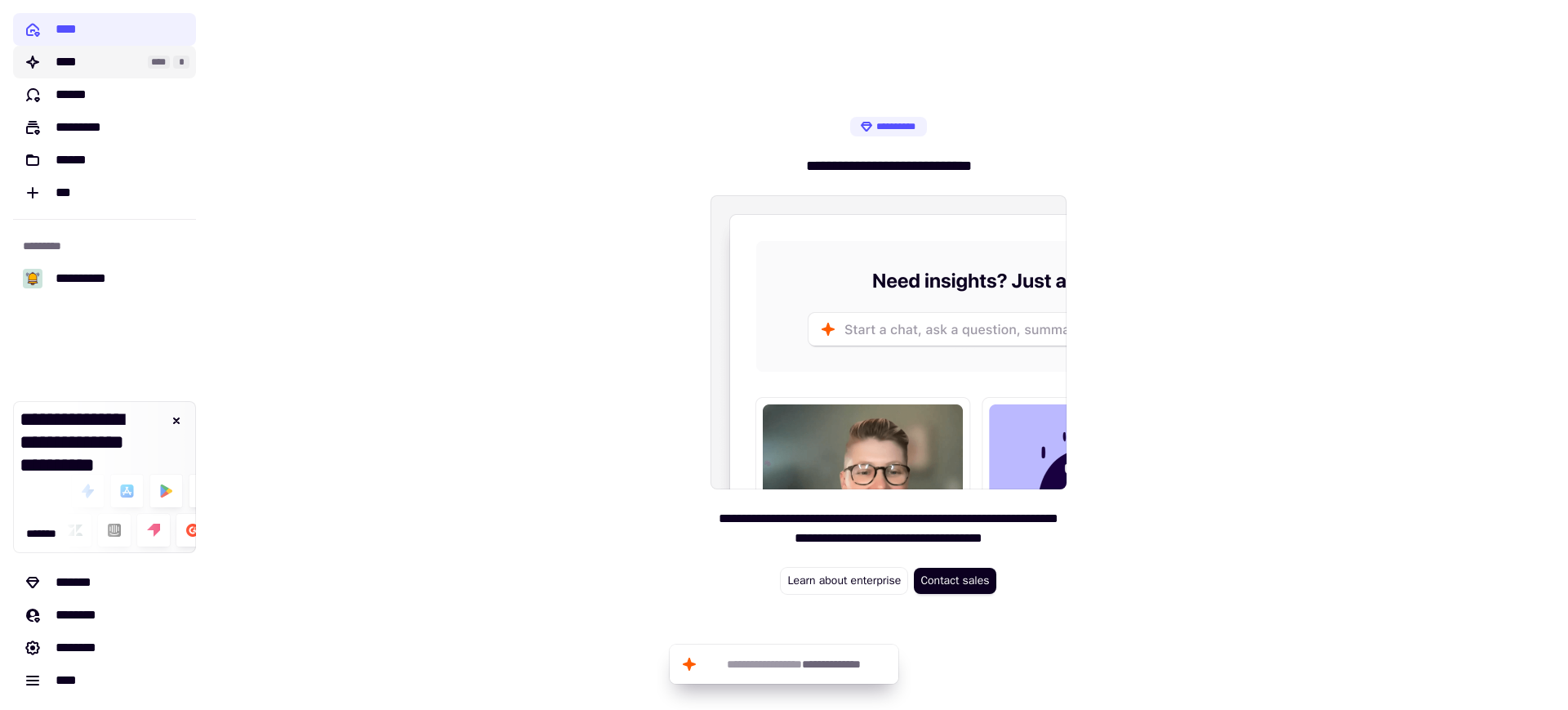click on "****" 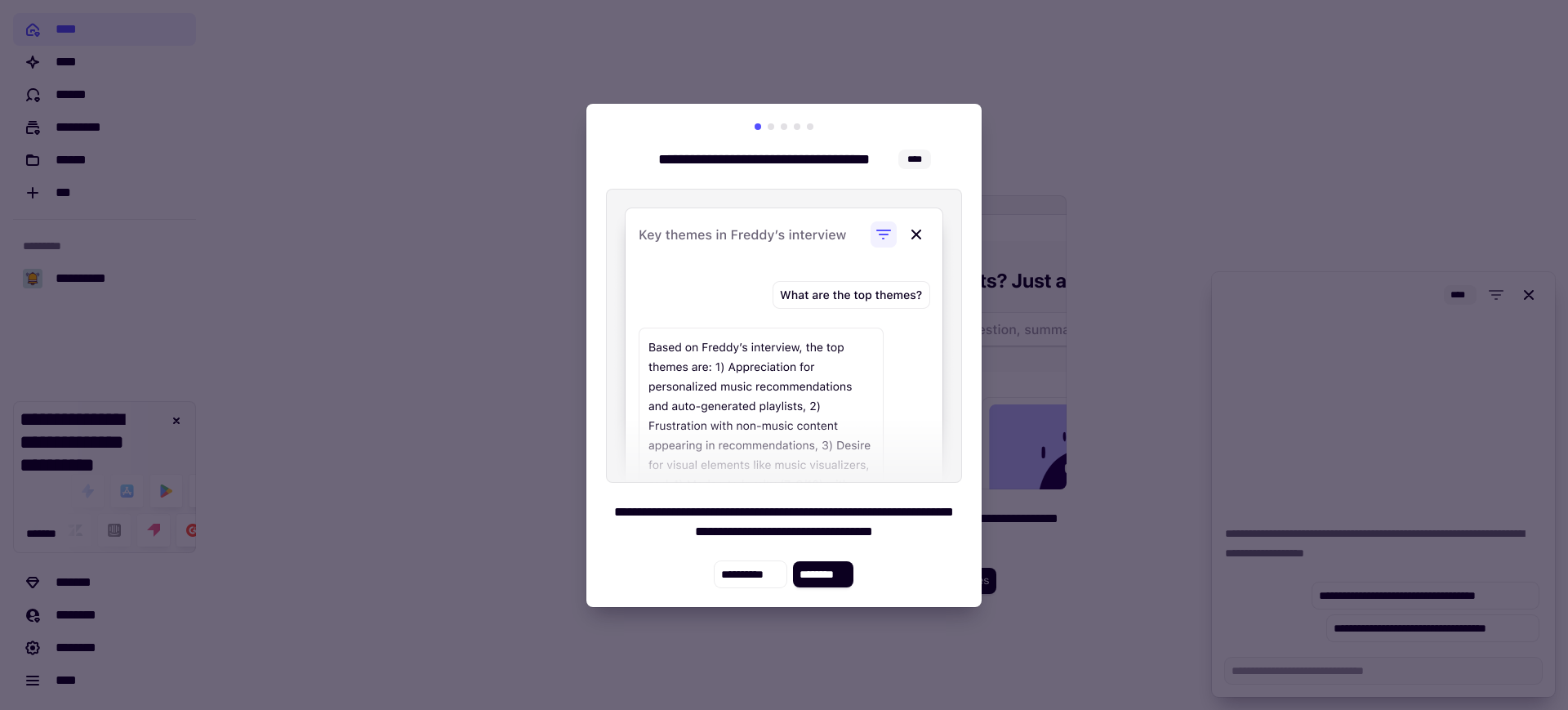 click at bounding box center (784, 336) 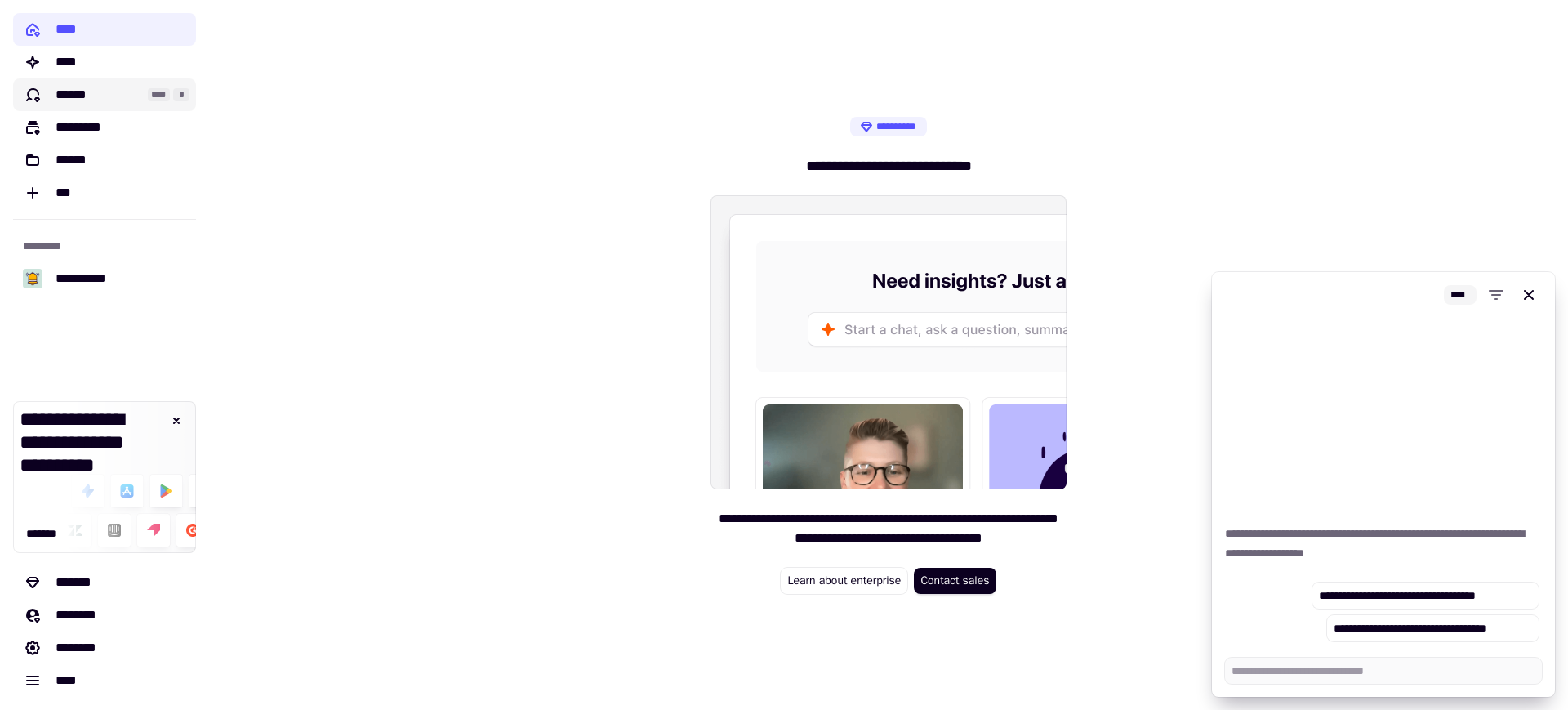 click on "******" 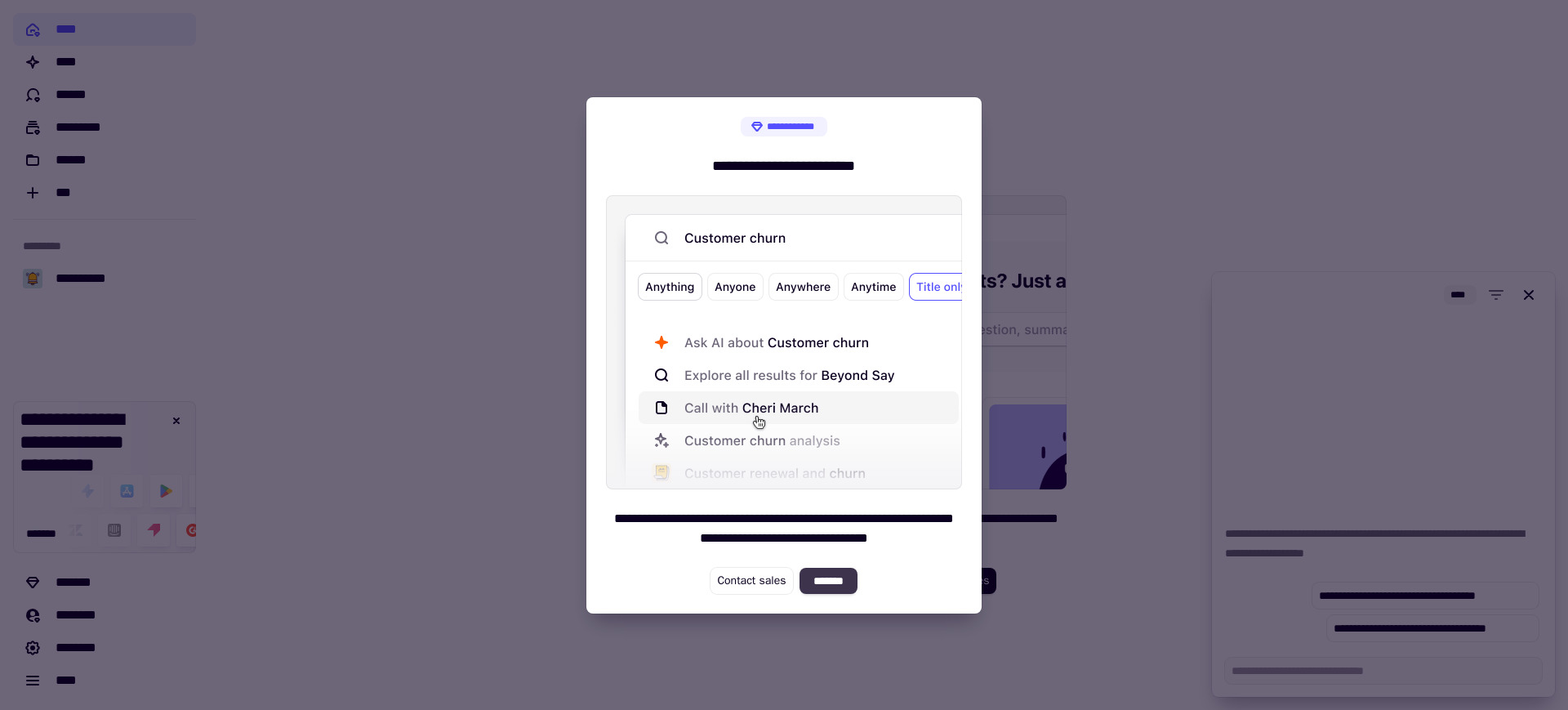 click on "*******" 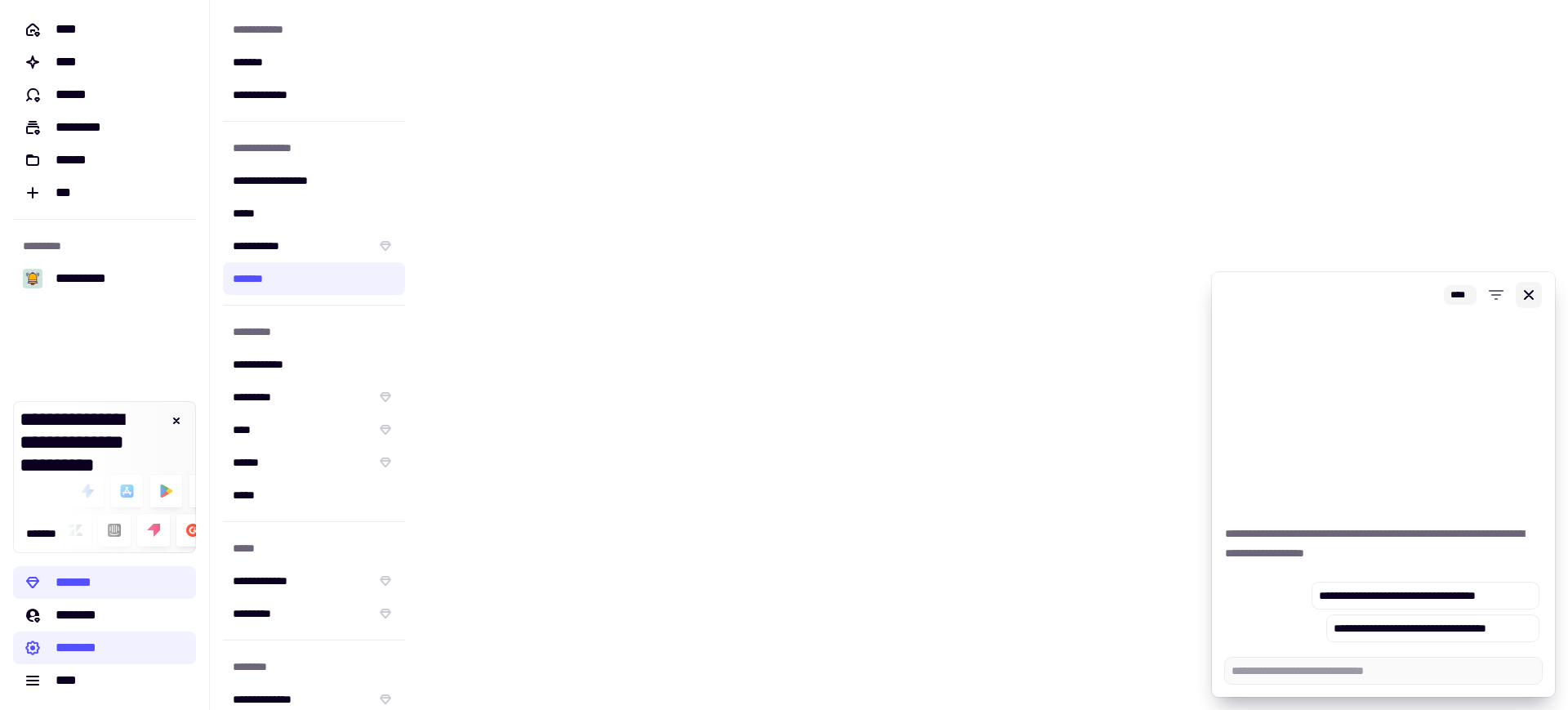 click 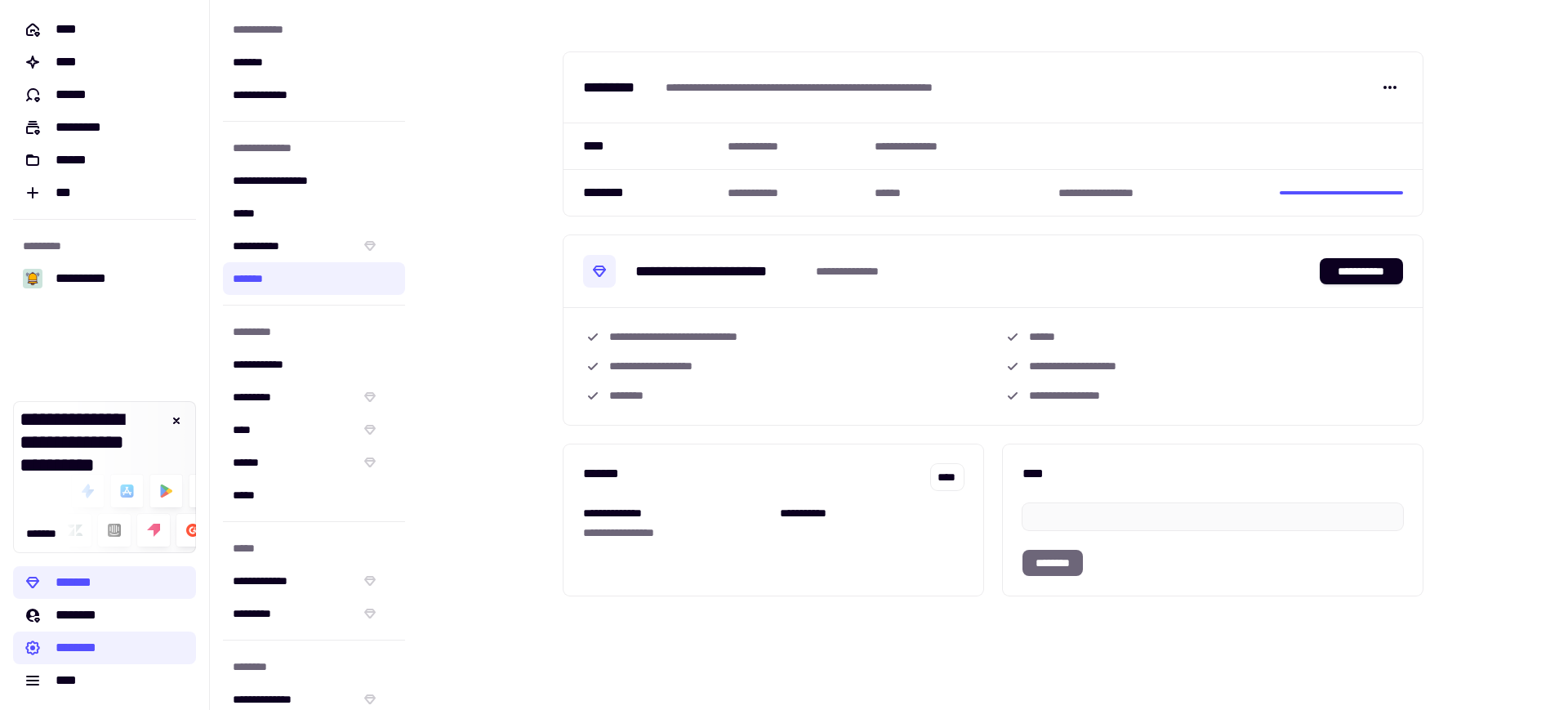 click on "**********" 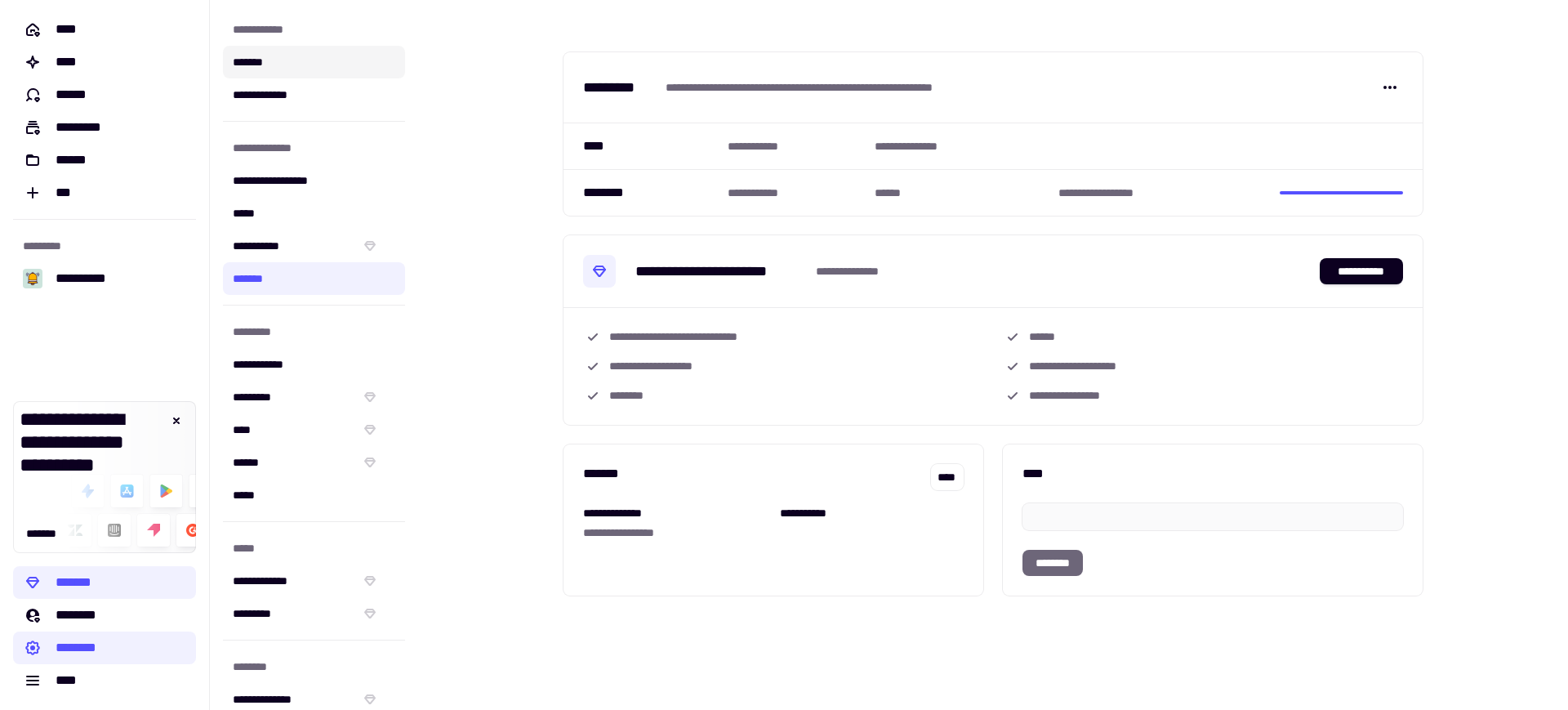 click on "*******" 